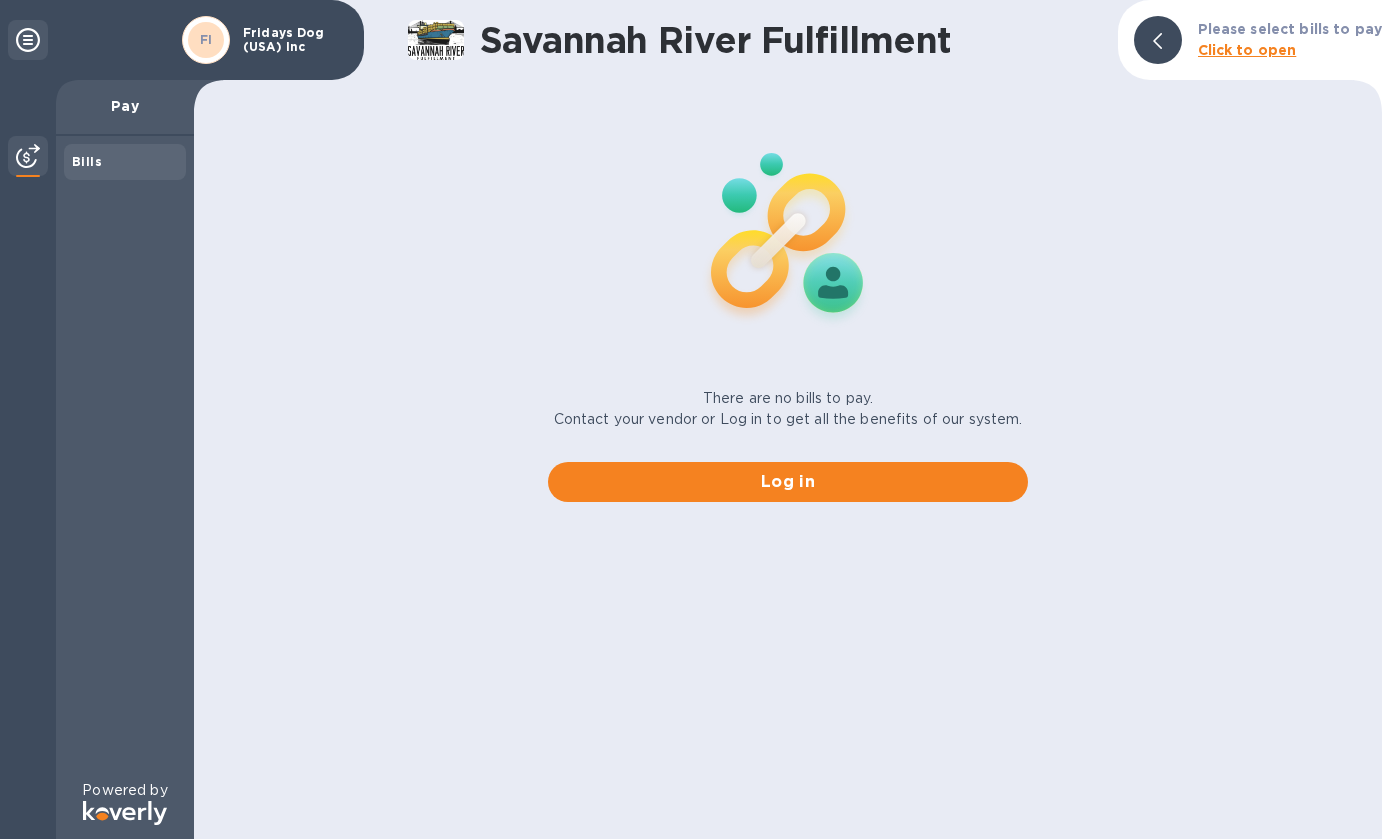 scroll, scrollTop: 0, scrollLeft: 0, axis: both 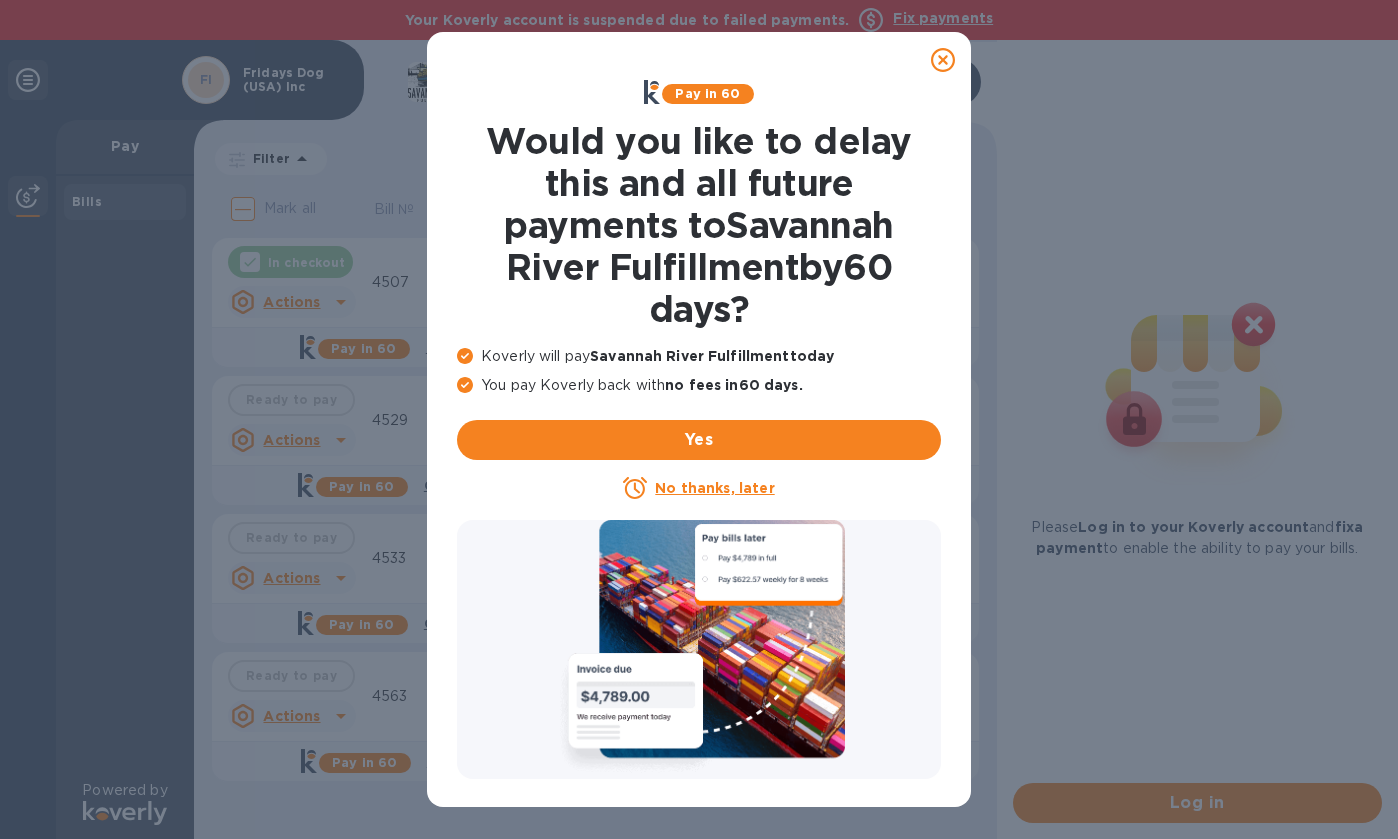 click 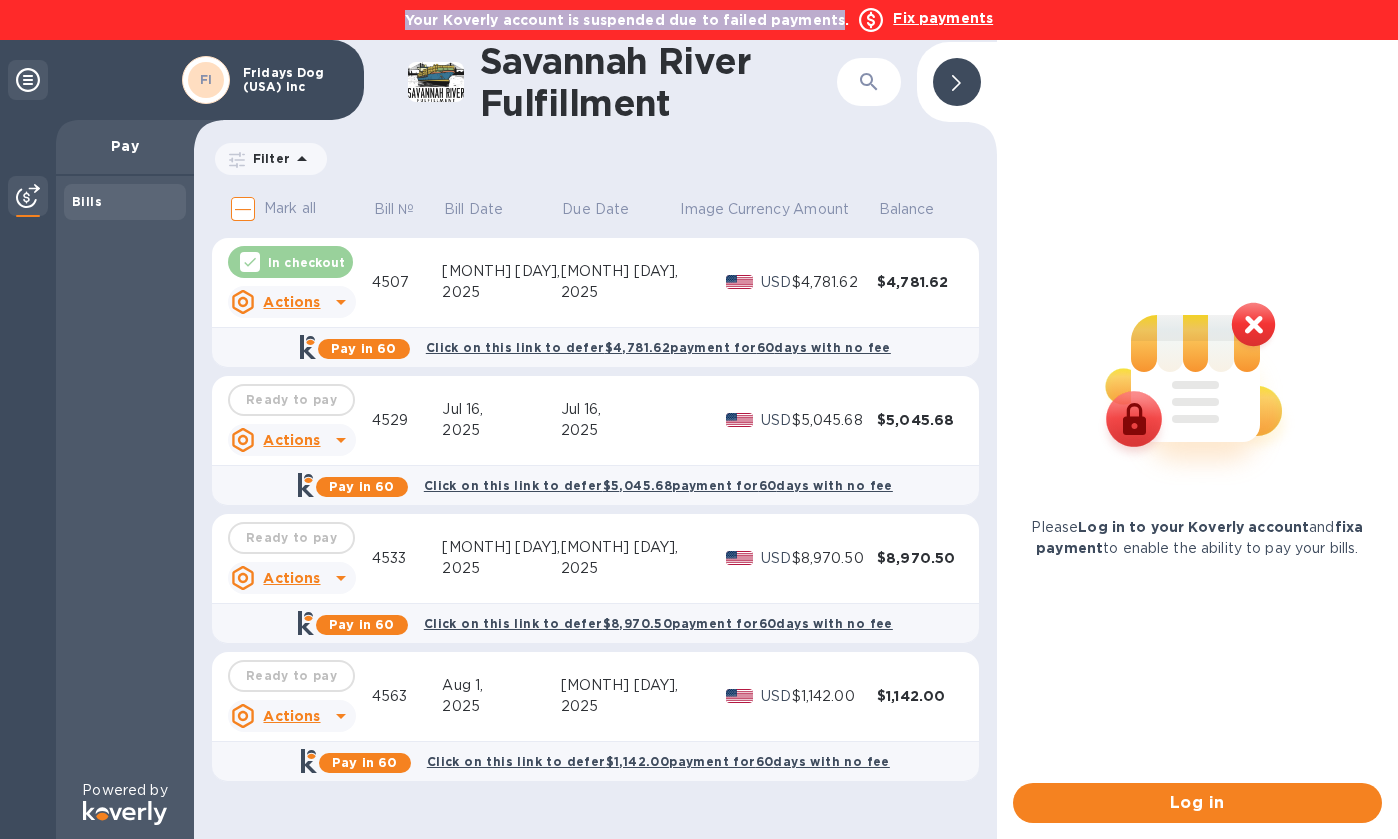 drag, startPoint x: 417, startPoint y: 20, endPoint x: 835, endPoint y: 21, distance: 418.0012 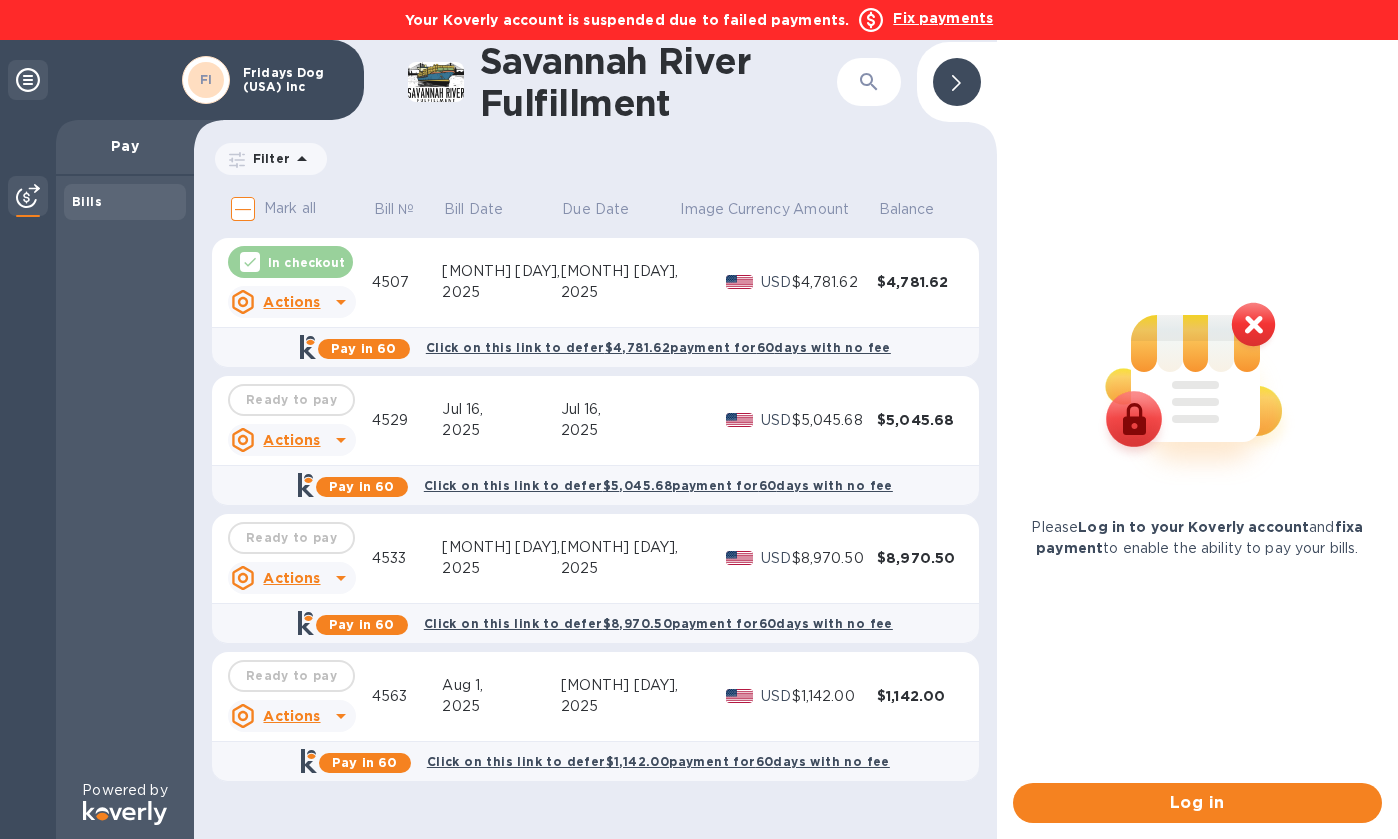 click on "Please  Log in to your Koverly account  and  fix  a payment  to enable the ability to pay your bills." at bounding box center (1197, 403) 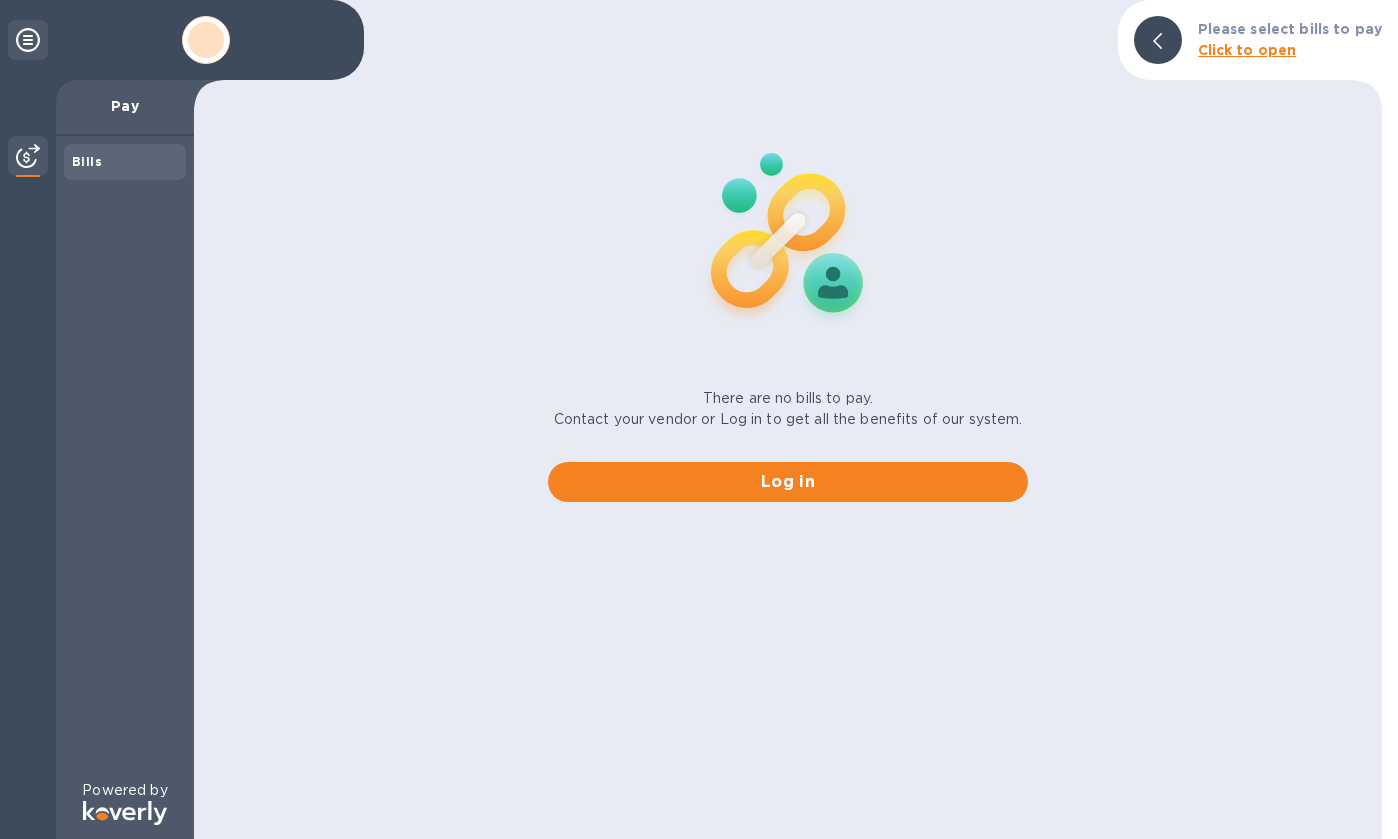 scroll, scrollTop: 0, scrollLeft: 0, axis: both 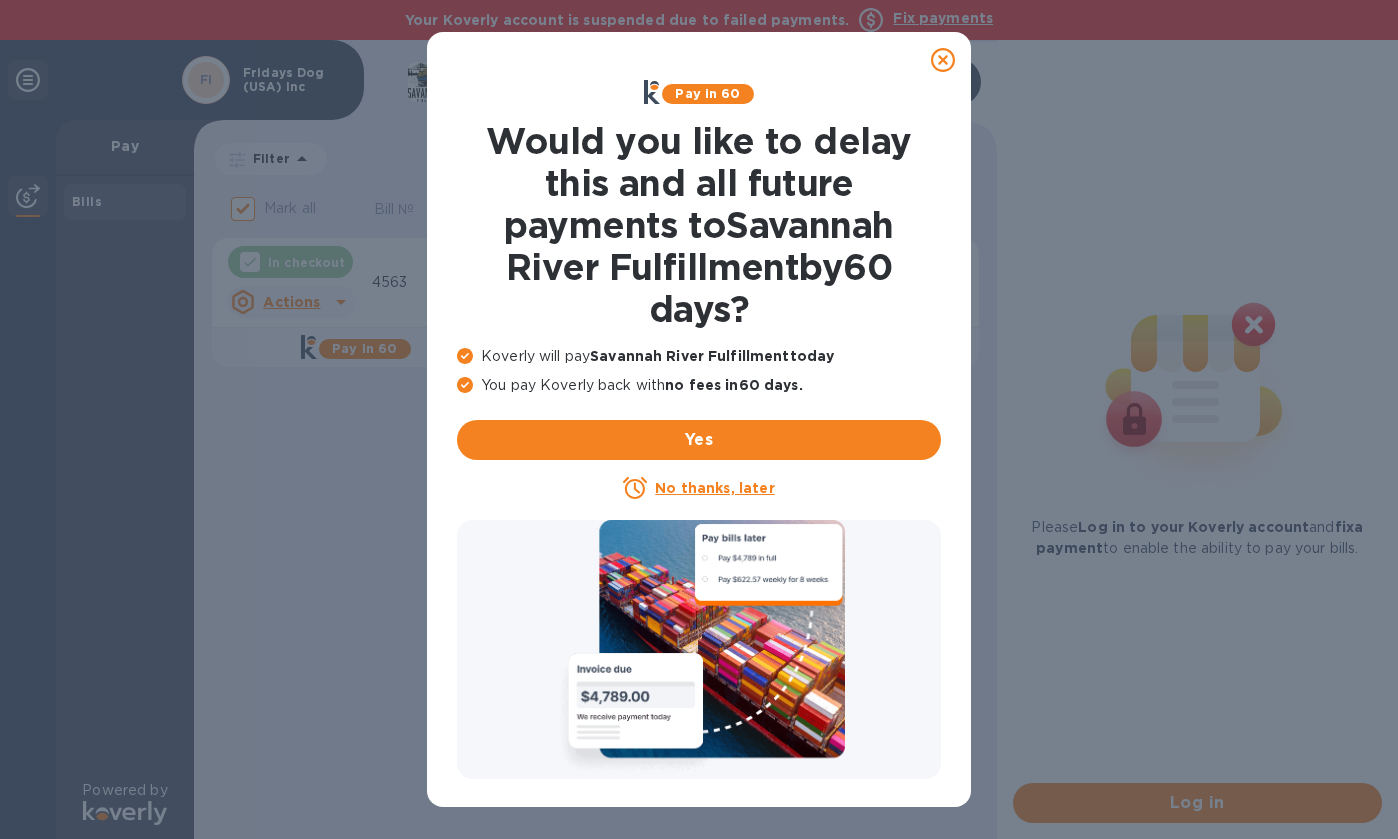 click 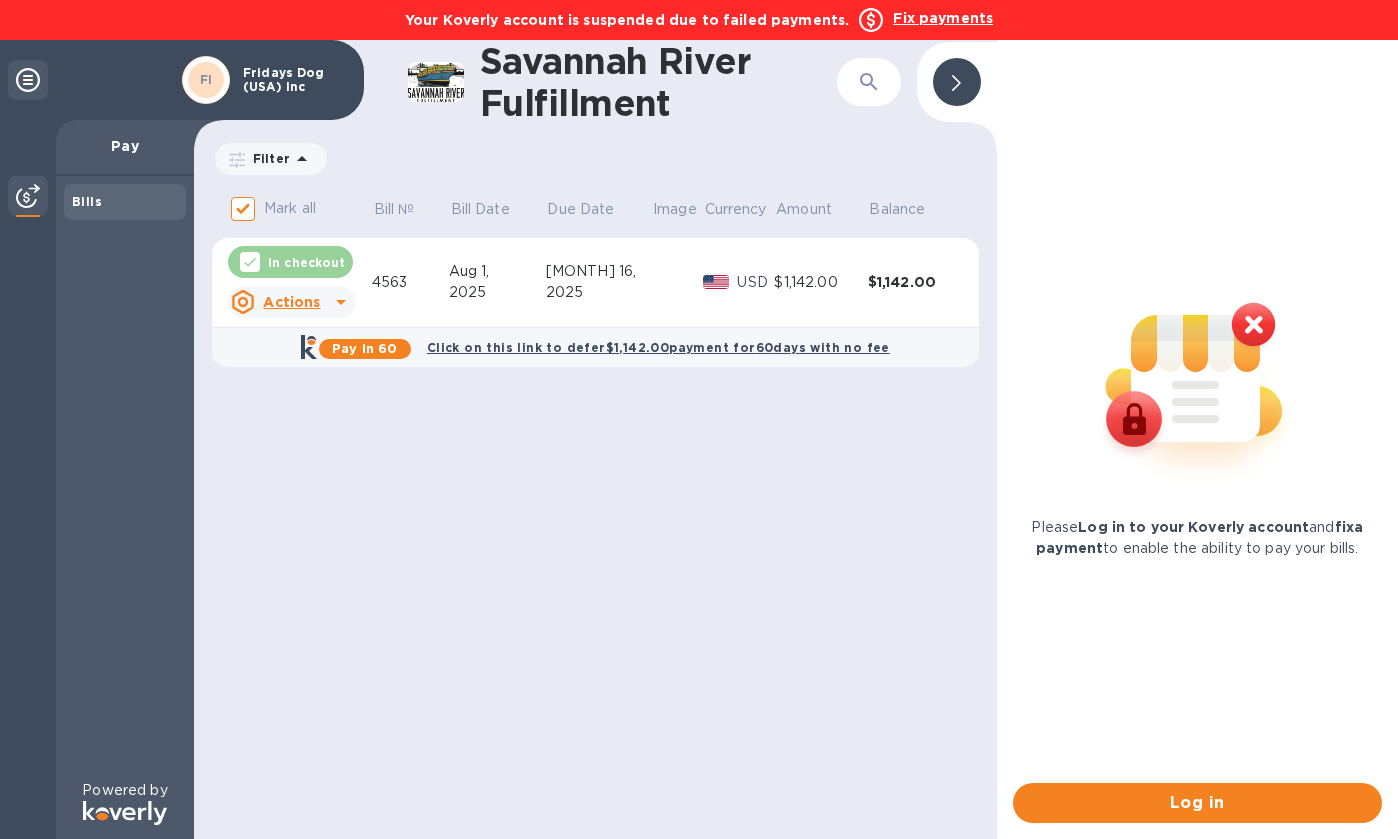 click 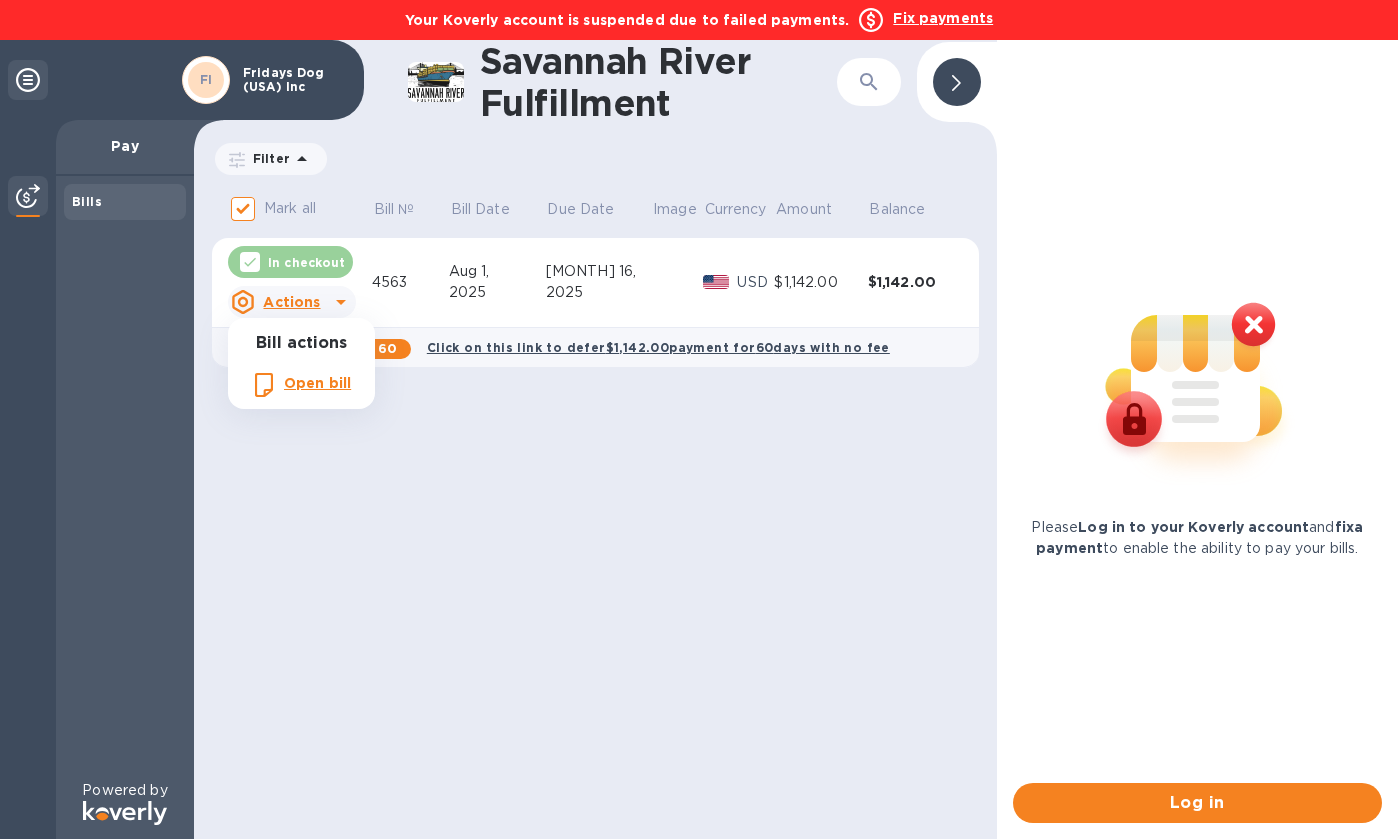 click at bounding box center (699, 419) 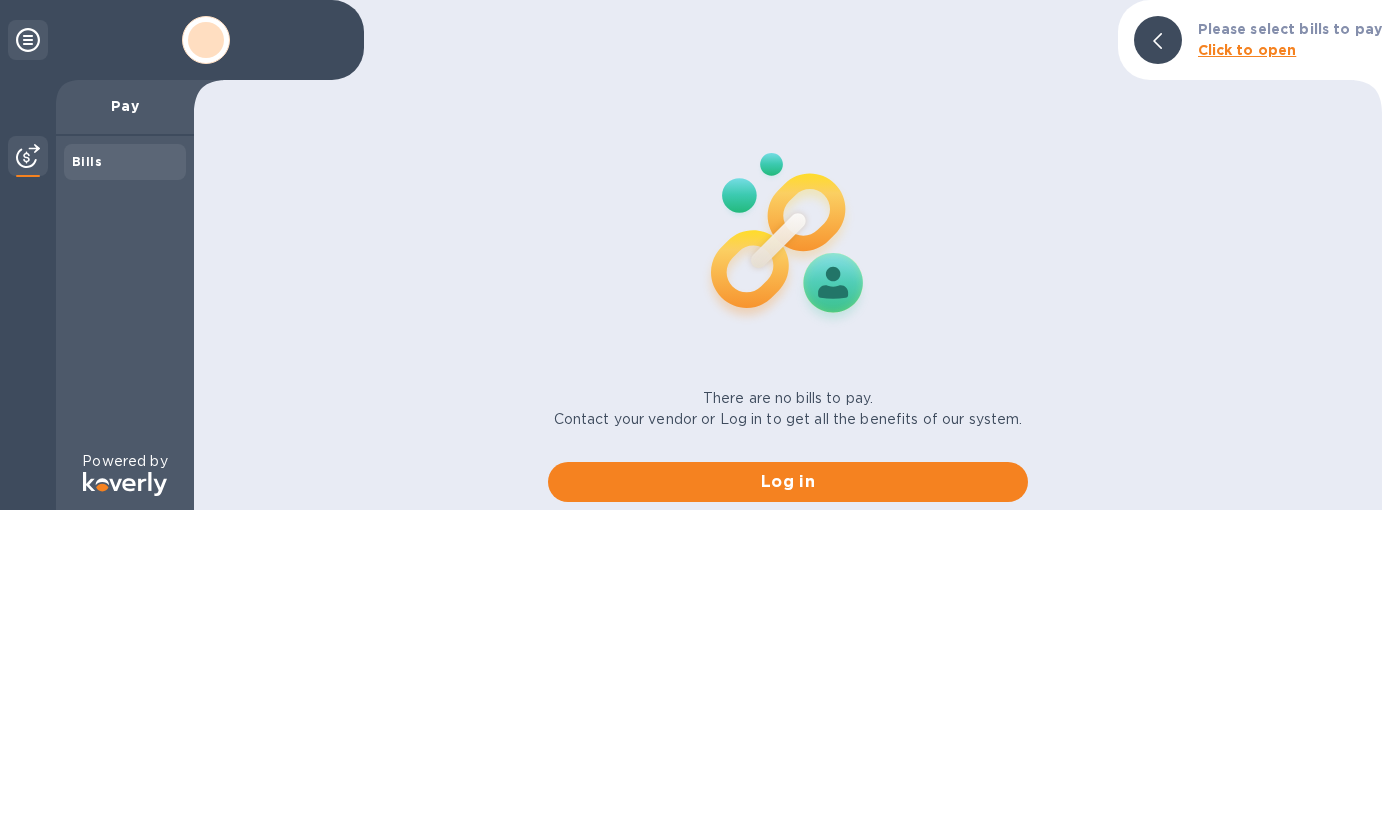 scroll, scrollTop: 0, scrollLeft: 0, axis: both 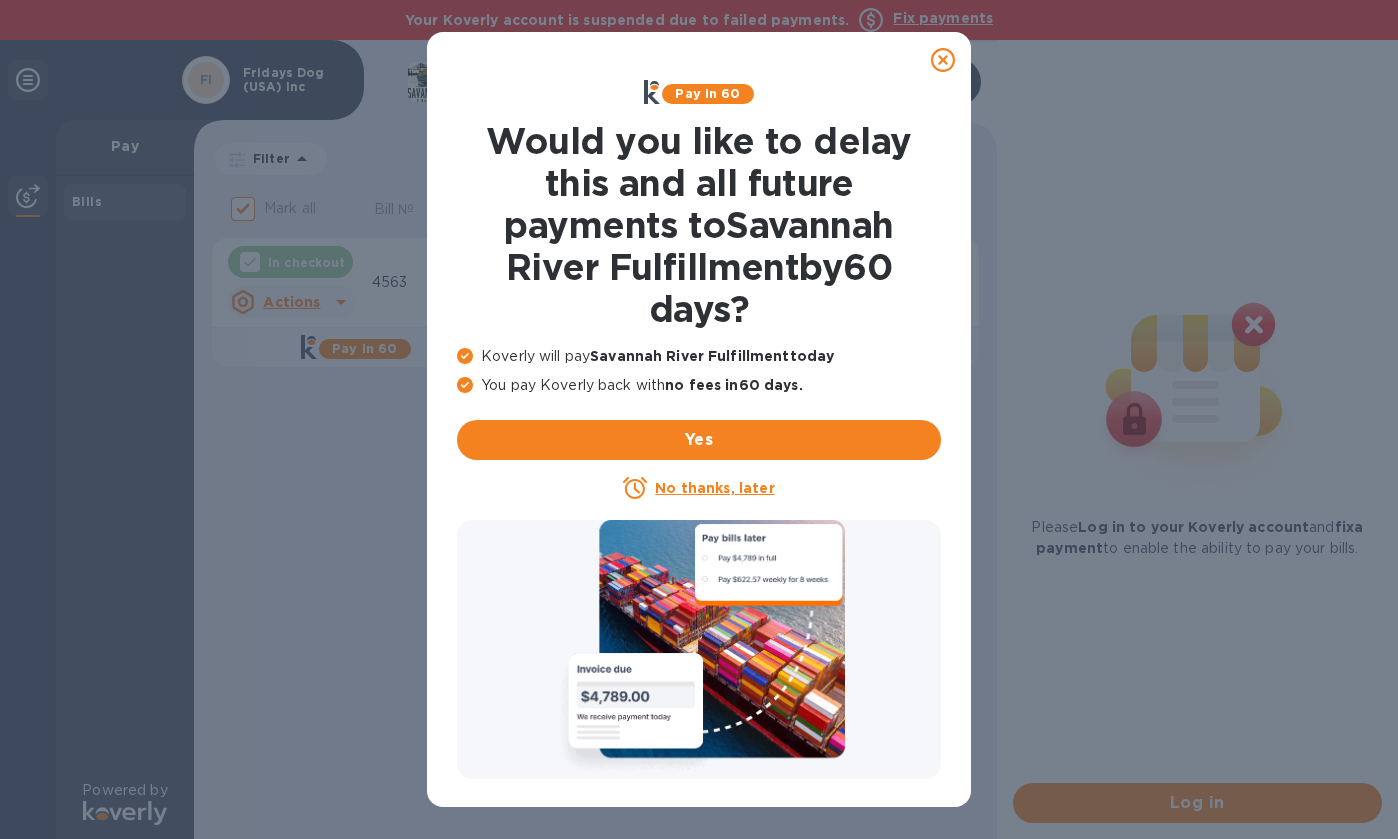 click 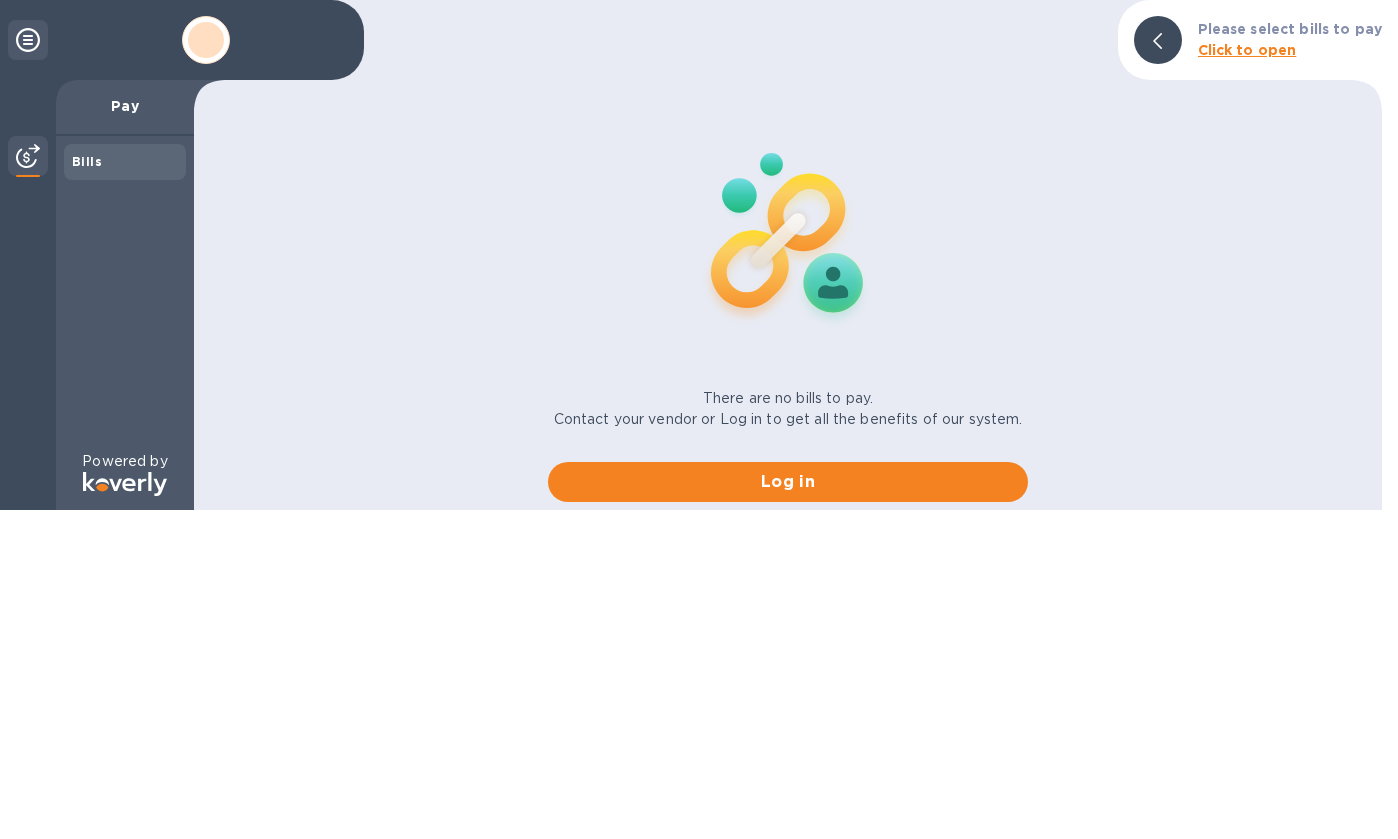 scroll, scrollTop: 0, scrollLeft: 0, axis: both 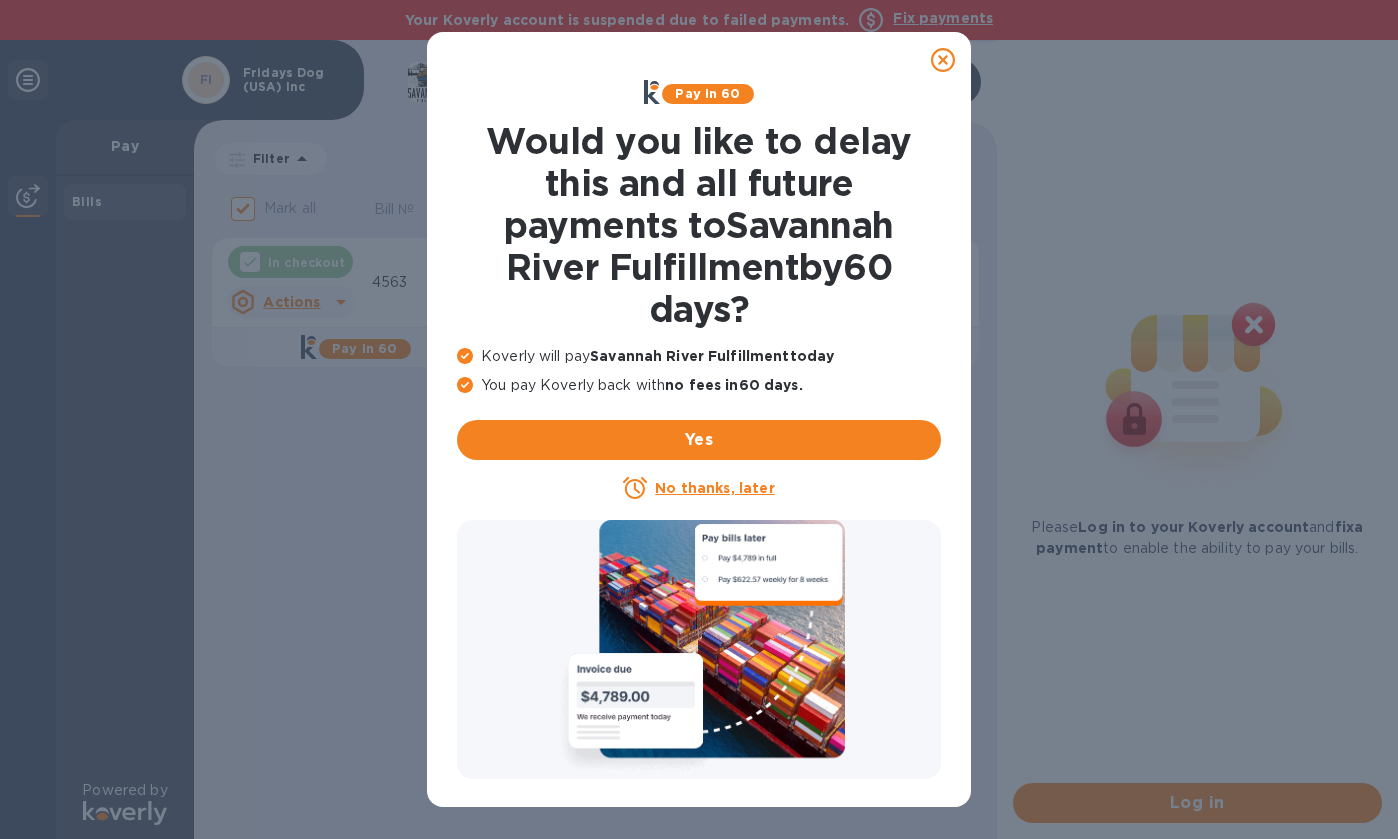 click 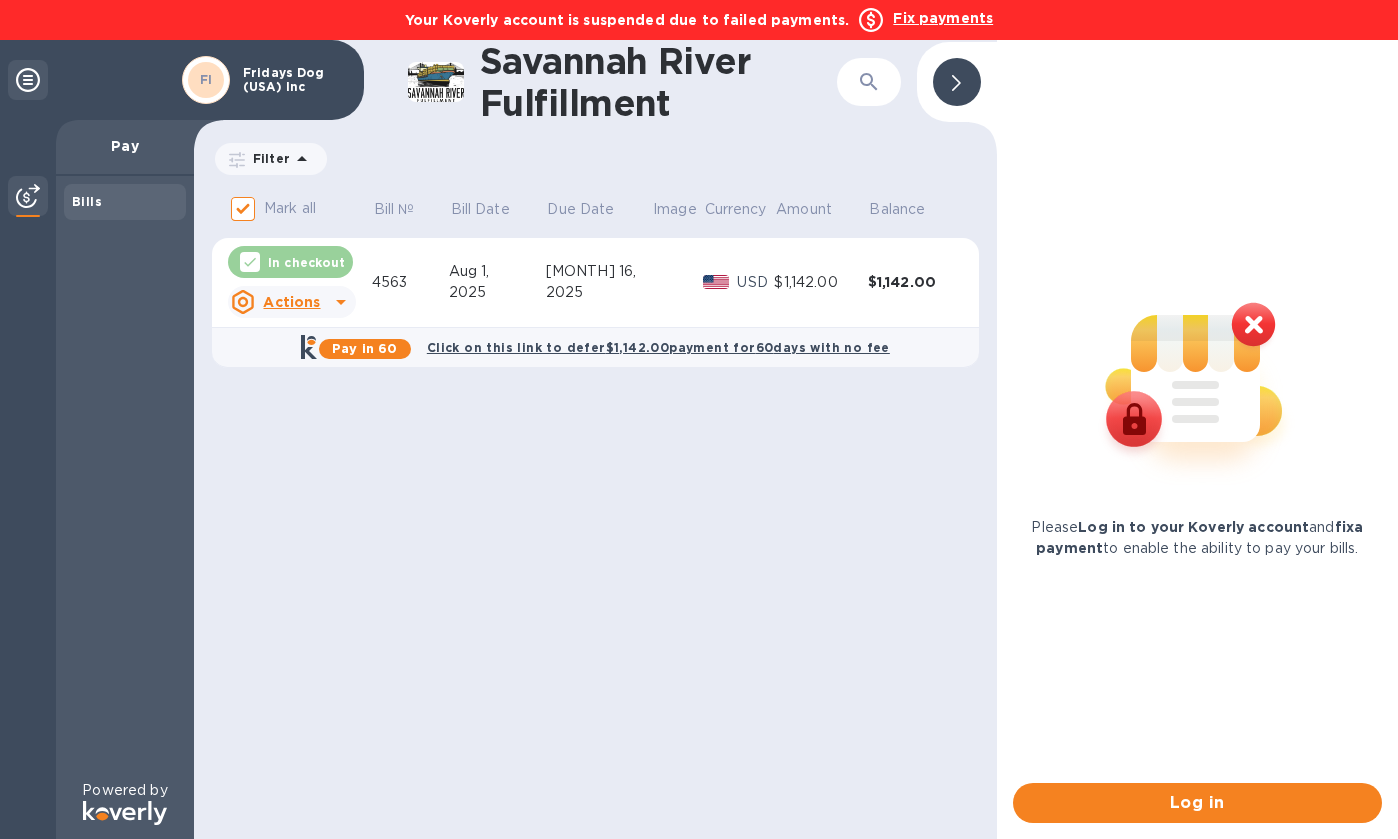 click on "Fix payments" at bounding box center [943, 18] 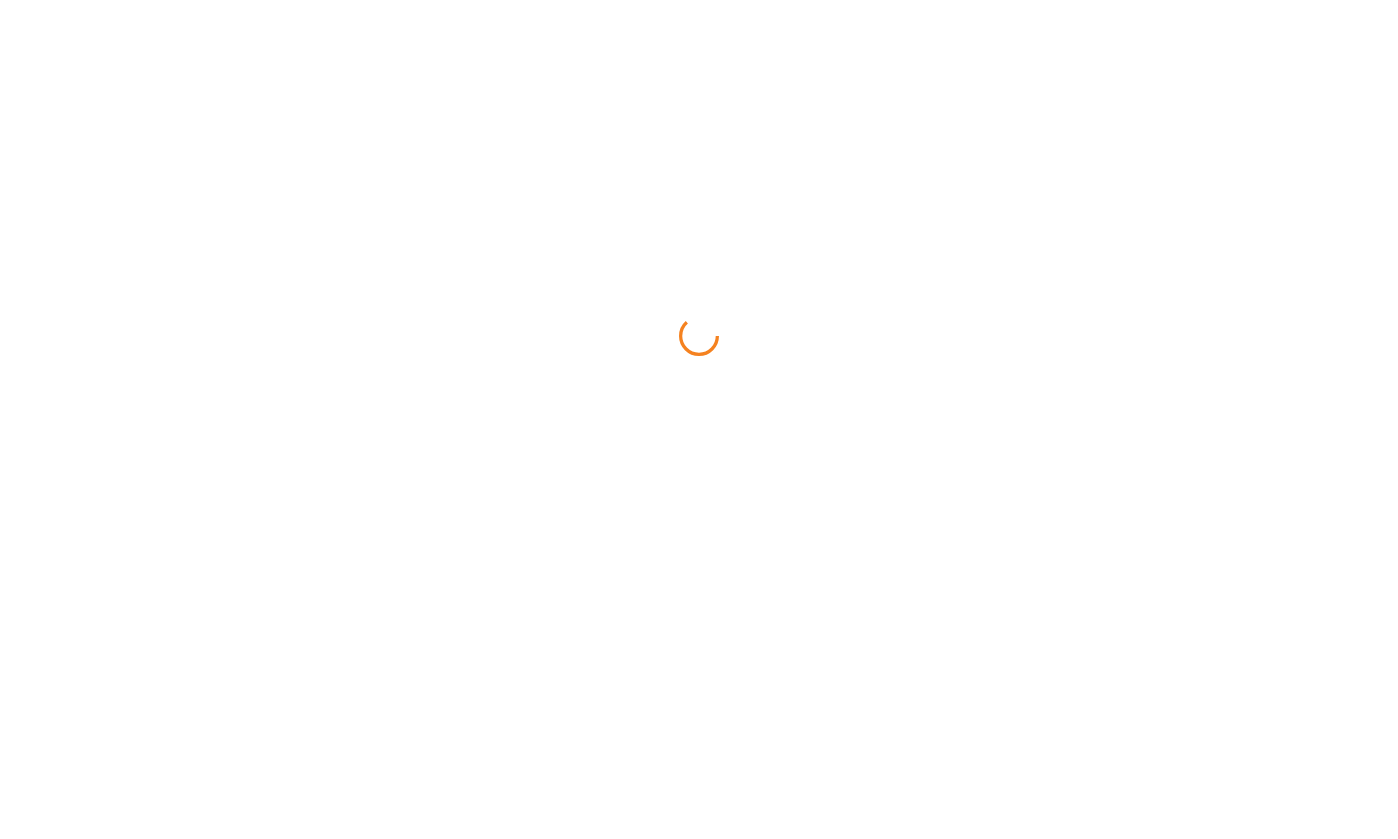 scroll, scrollTop: 0, scrollLeft: 0, axis: both 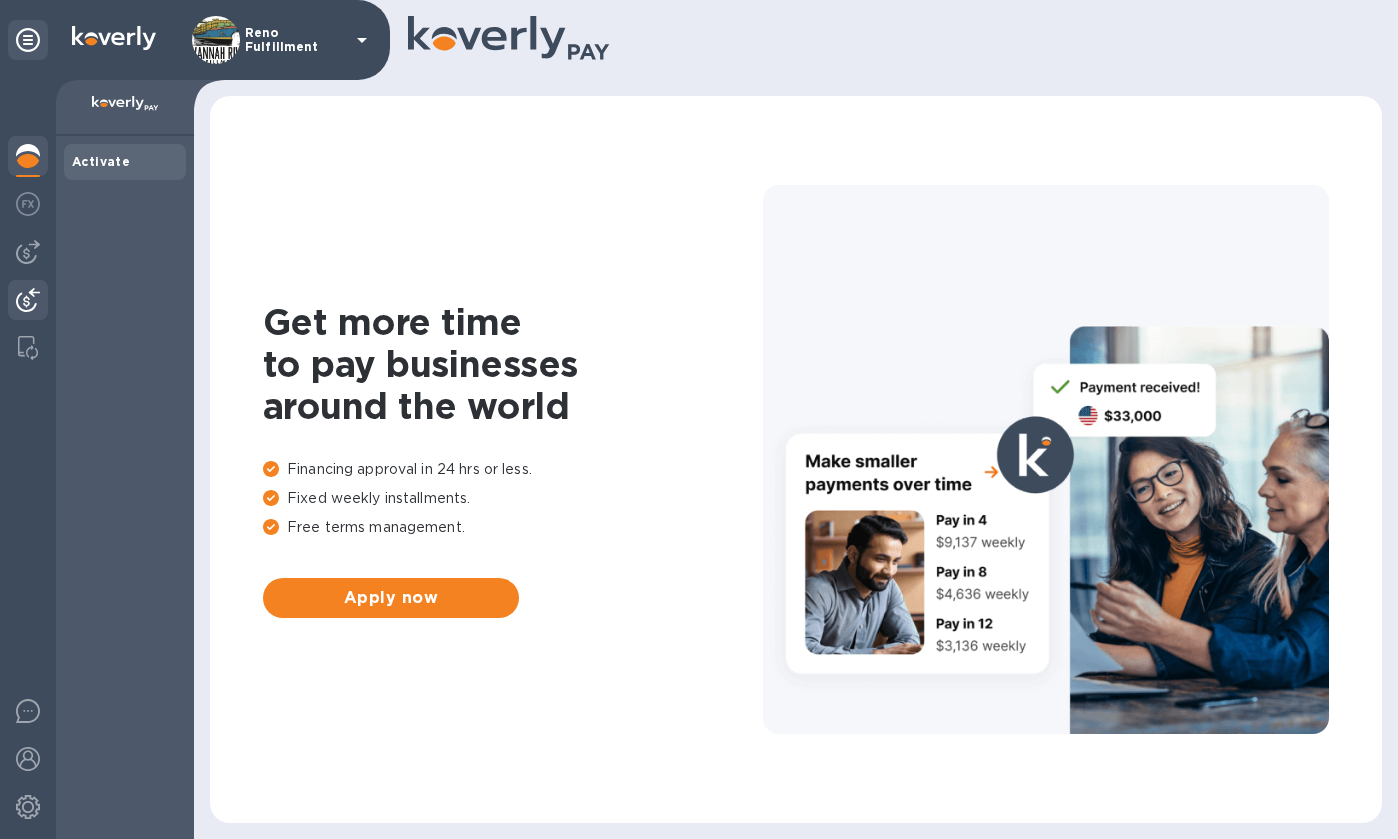click at bounding box center [28, 300] 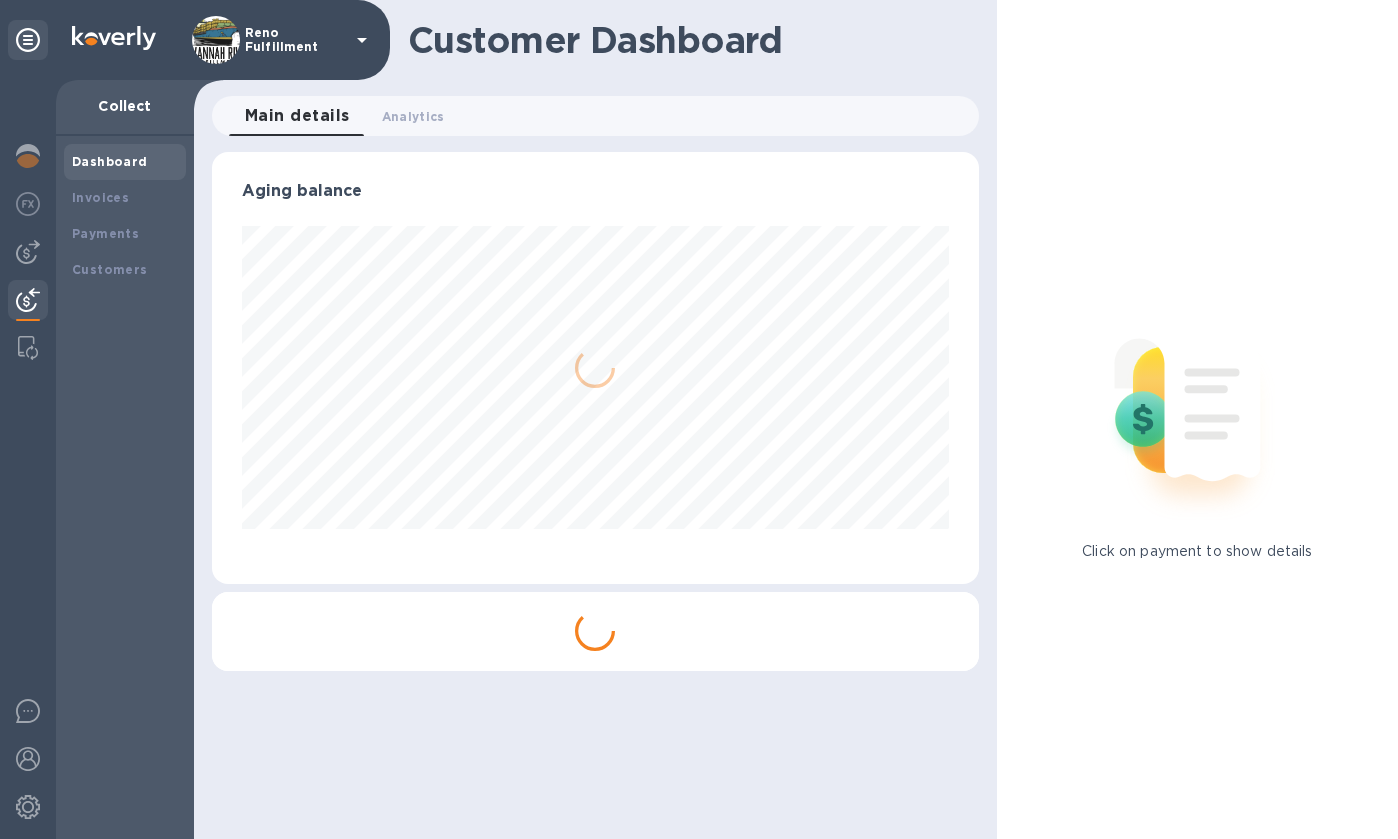 scroll, scrollTop: 432, scrollLeft: 759, axis: both 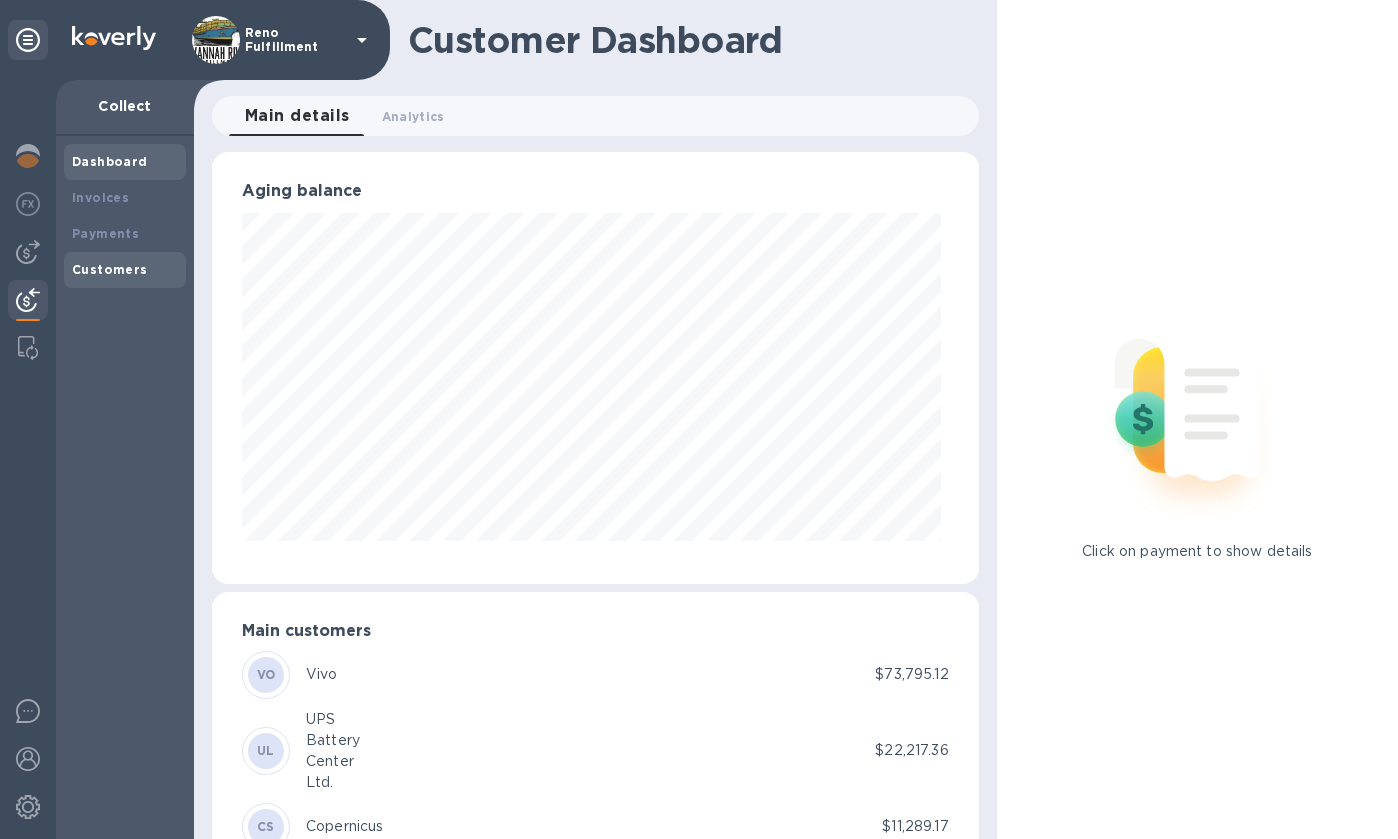 click on "Customers" at bounding box center (110, 269) 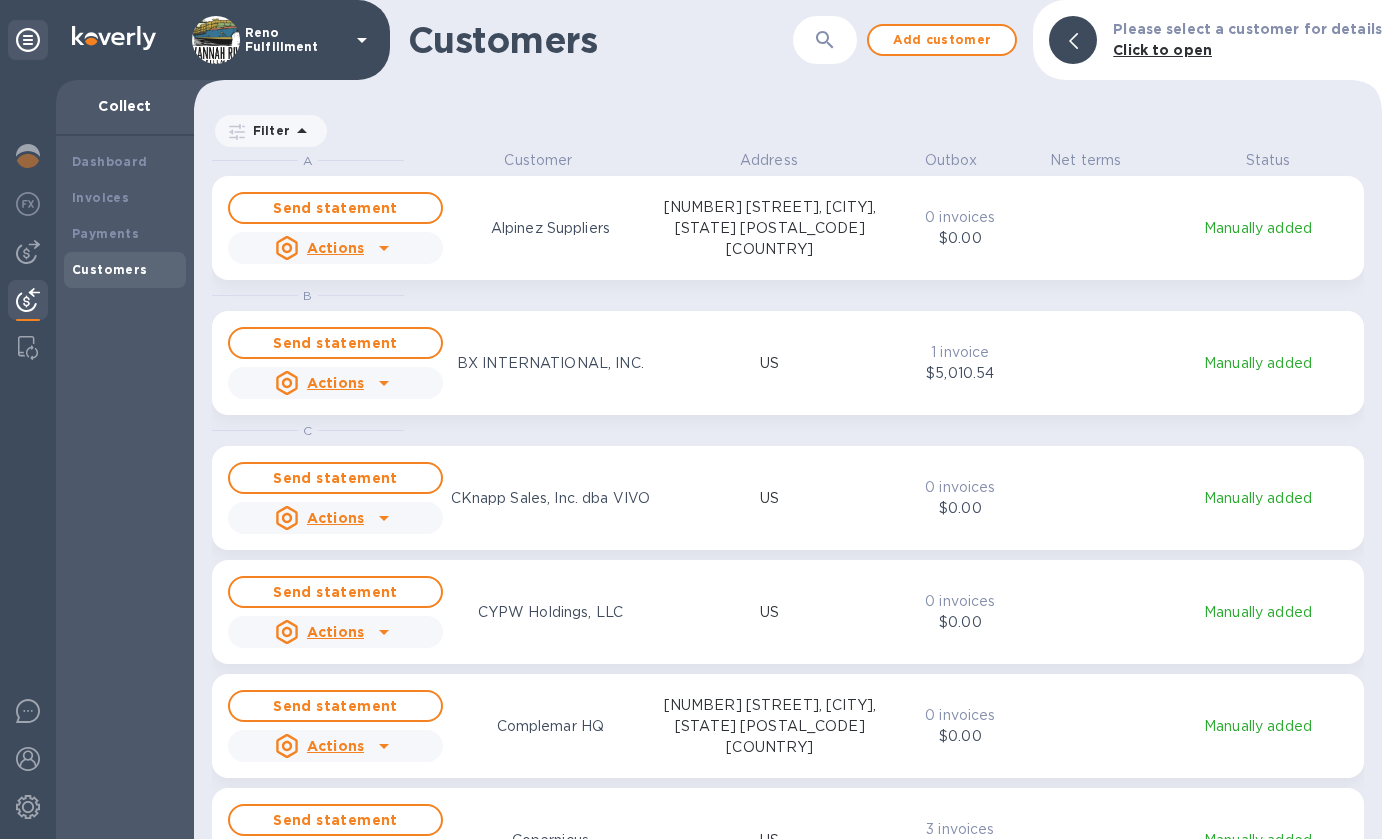scroll, scrollTop: 17, scrollLeft: 9, axis: both 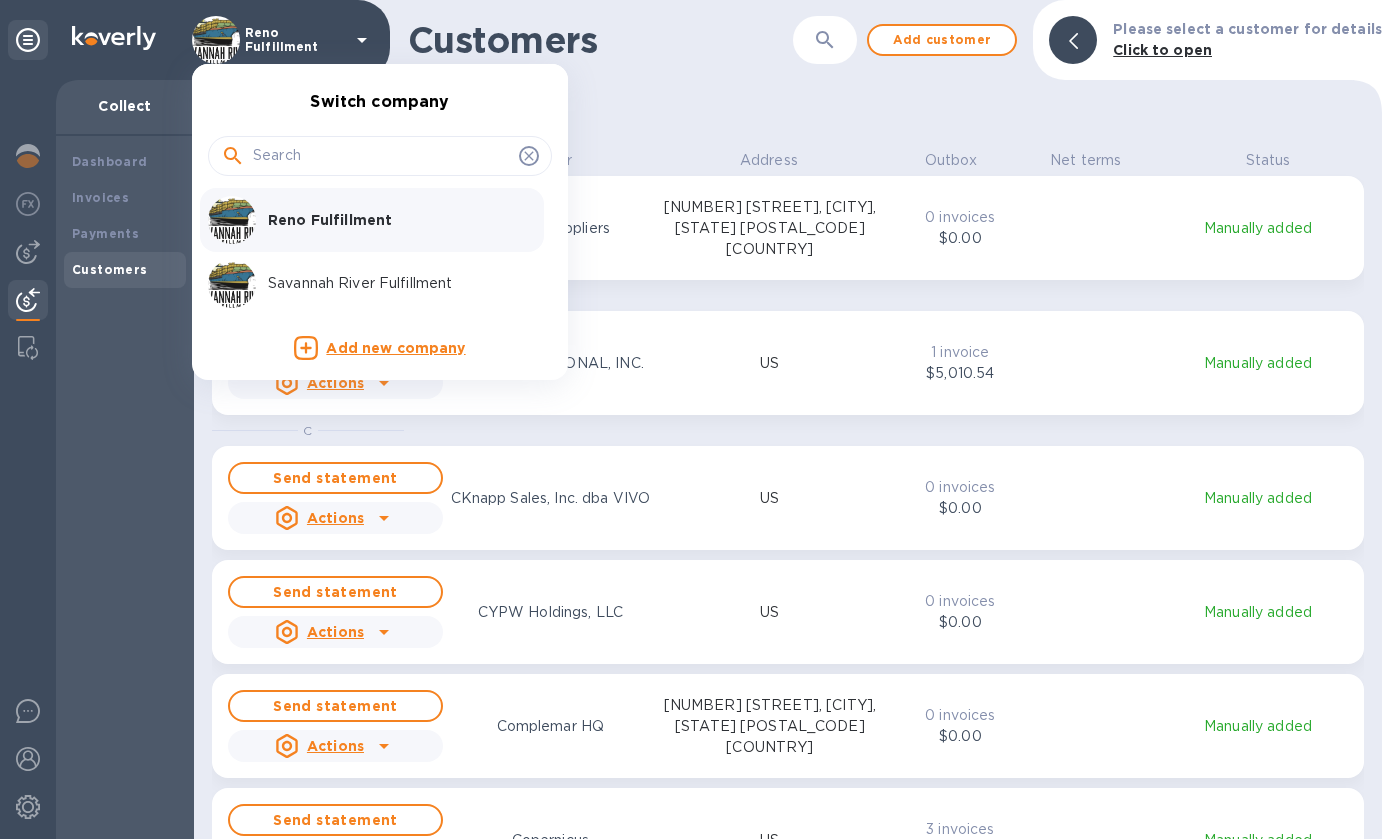 click on "Savannah River Fulfillment" at bounding box center (364, 284) 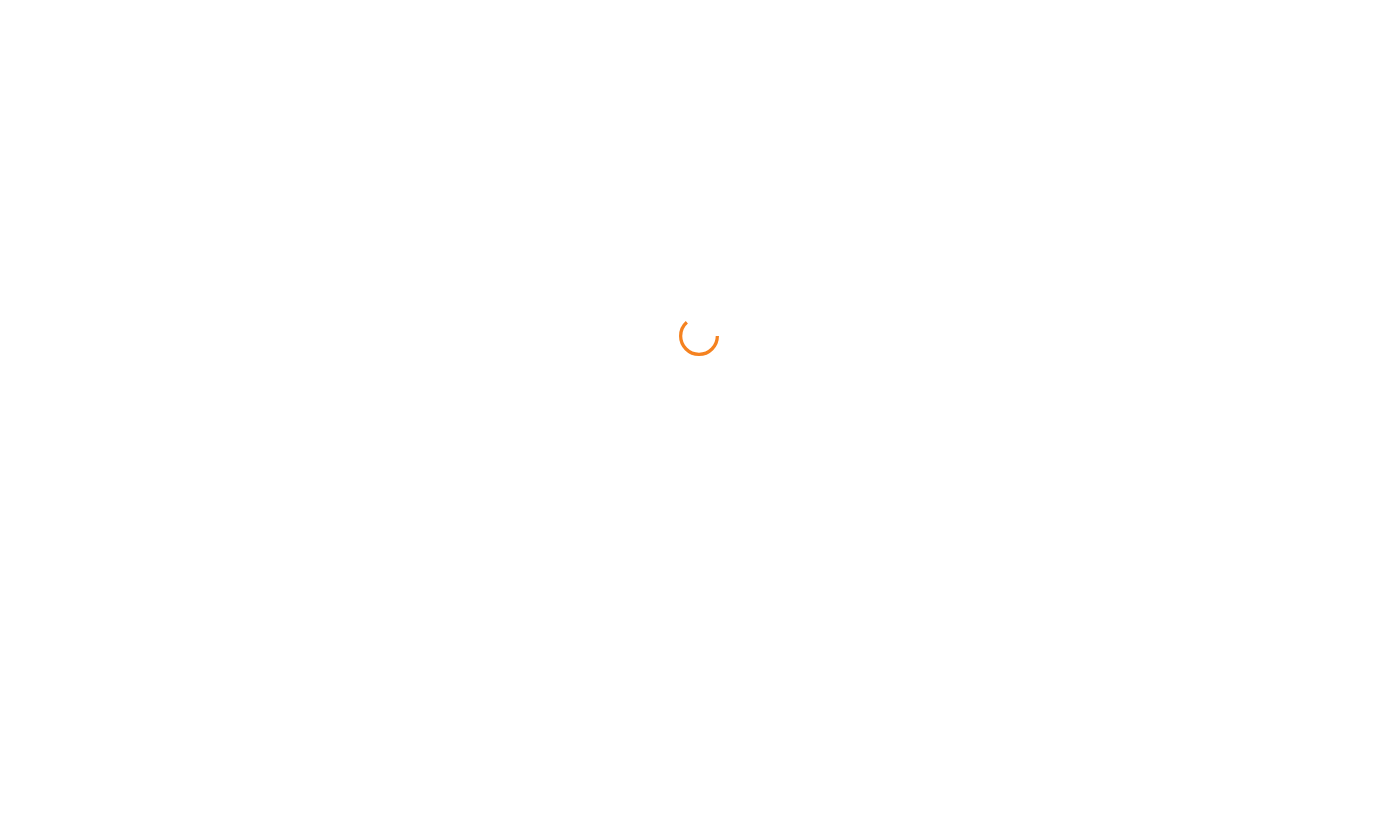 scroll, scrollTop: 0, scrollLeft: 0, axis: both 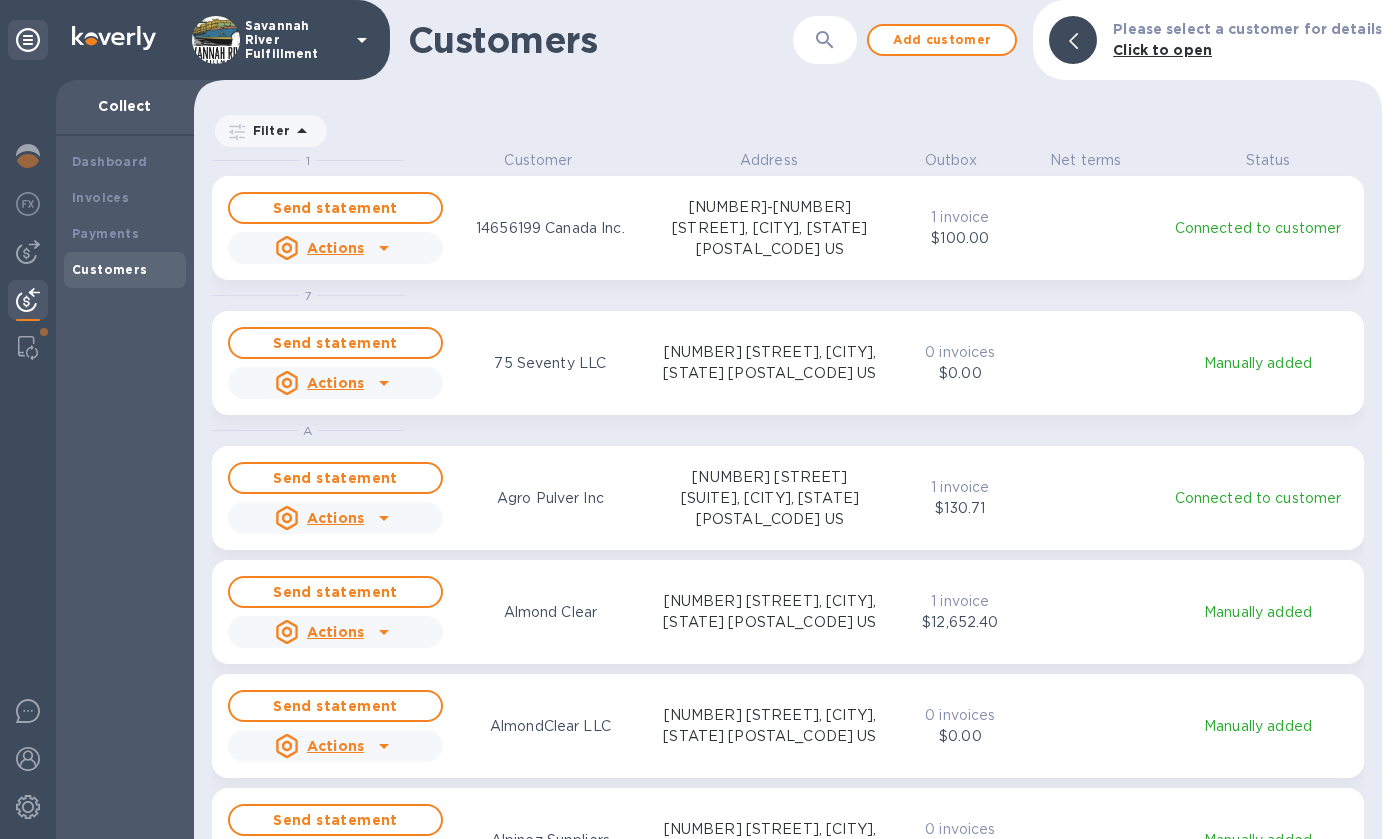 click 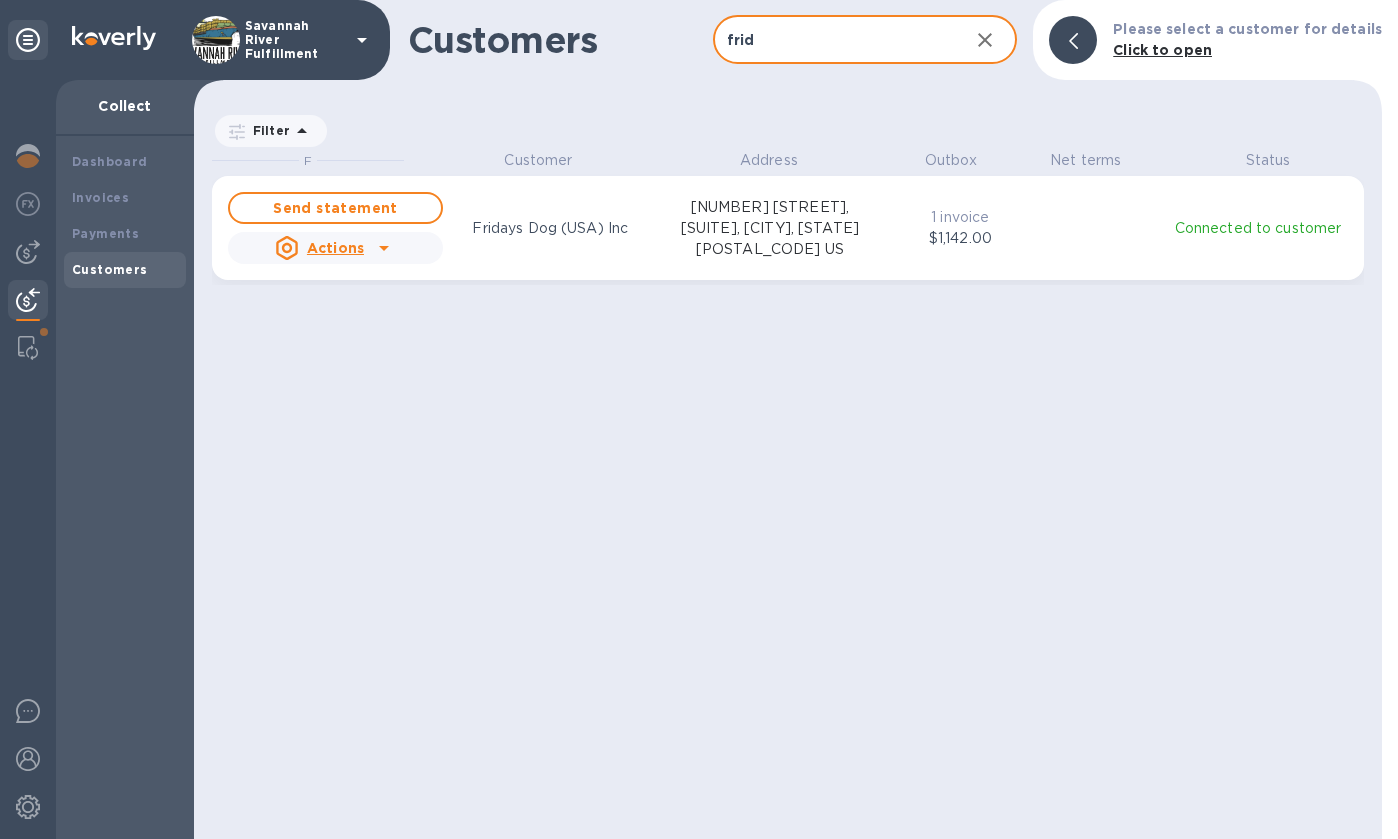 scroll, scrollTop: 17, scrollLeft: 9, axis: both 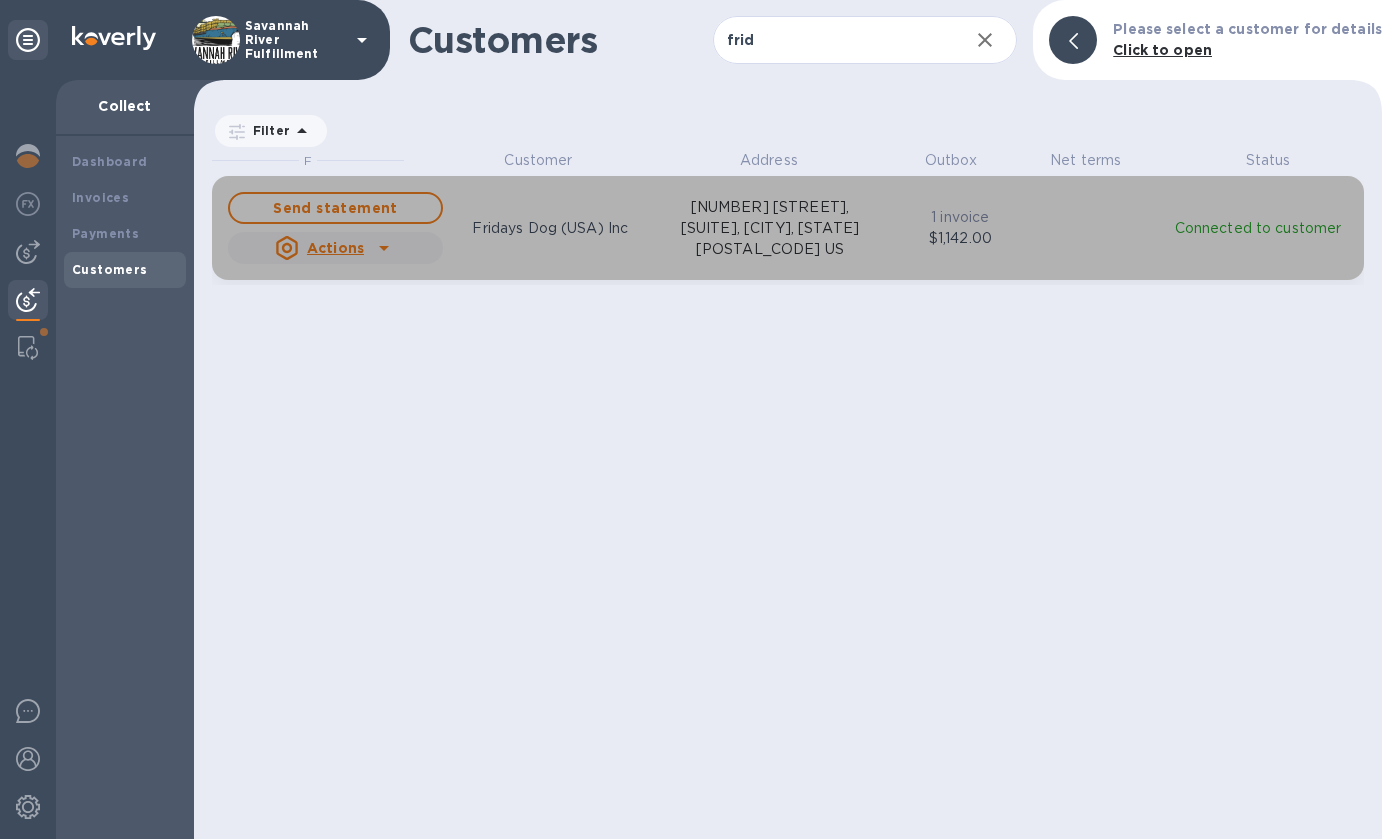 click on "Fridays Dog (USA) Inc" at bounding box center (550, 228) 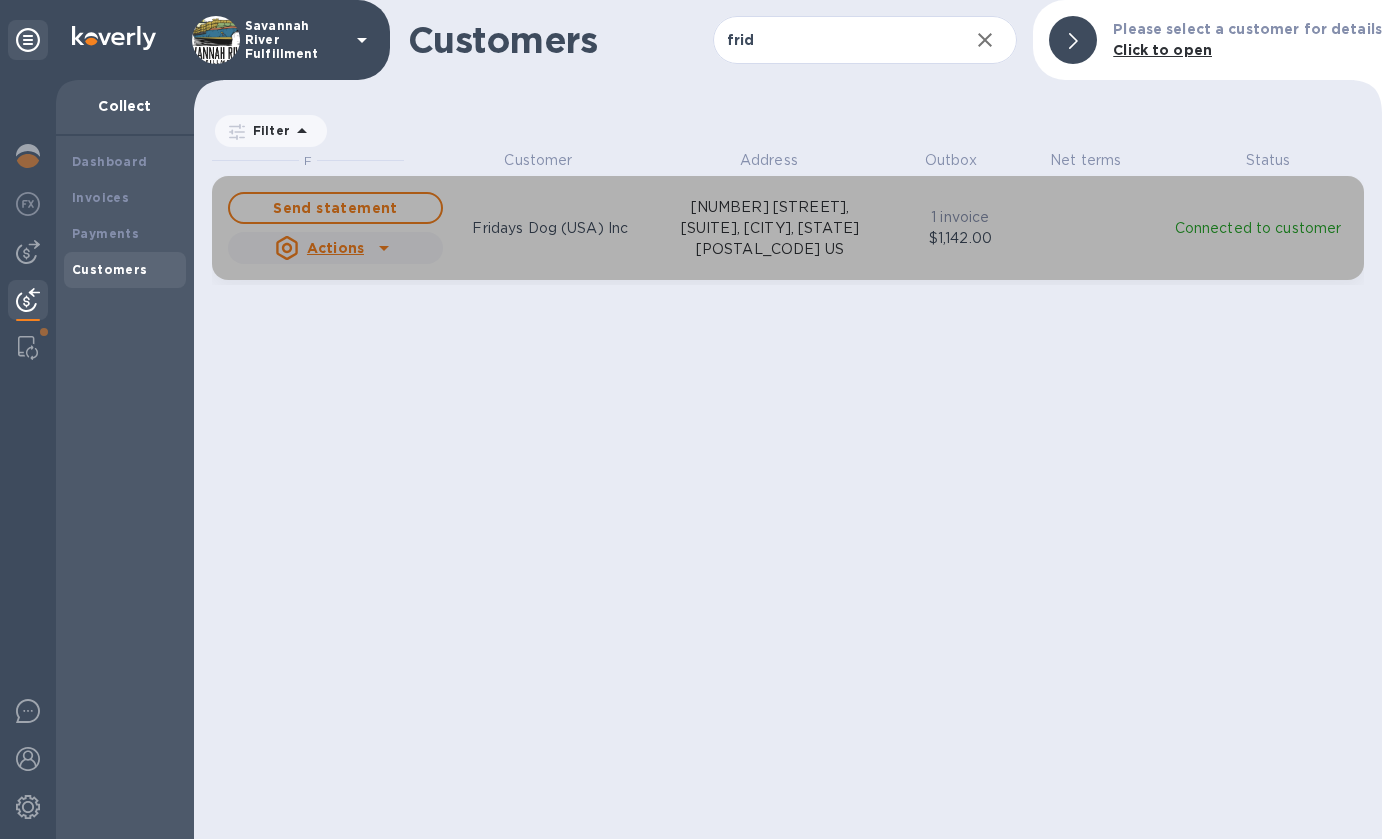scroll, scrollTop: 673, scrollLeft: 739, axis: both 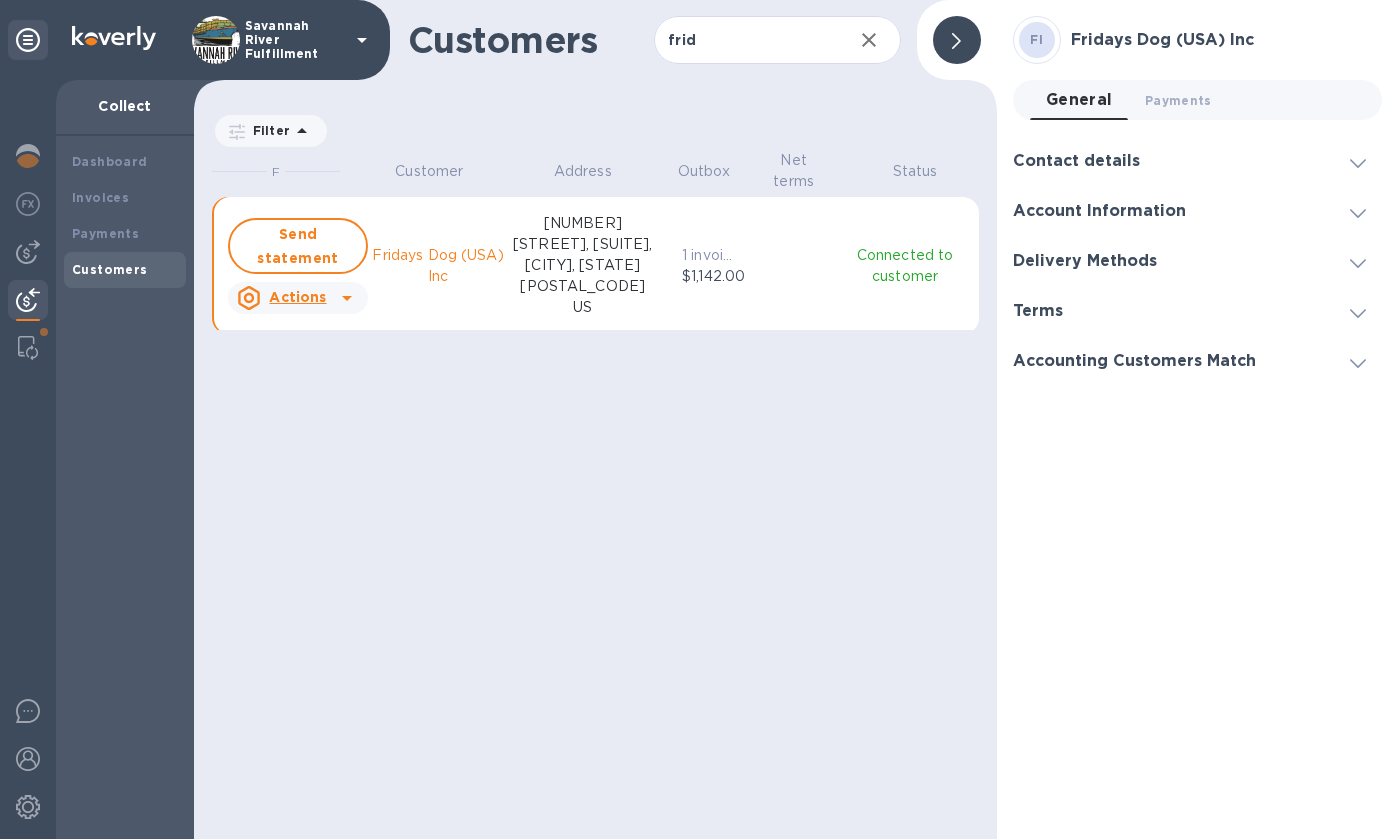 click on "Actions" at bounding box center [297, 297] 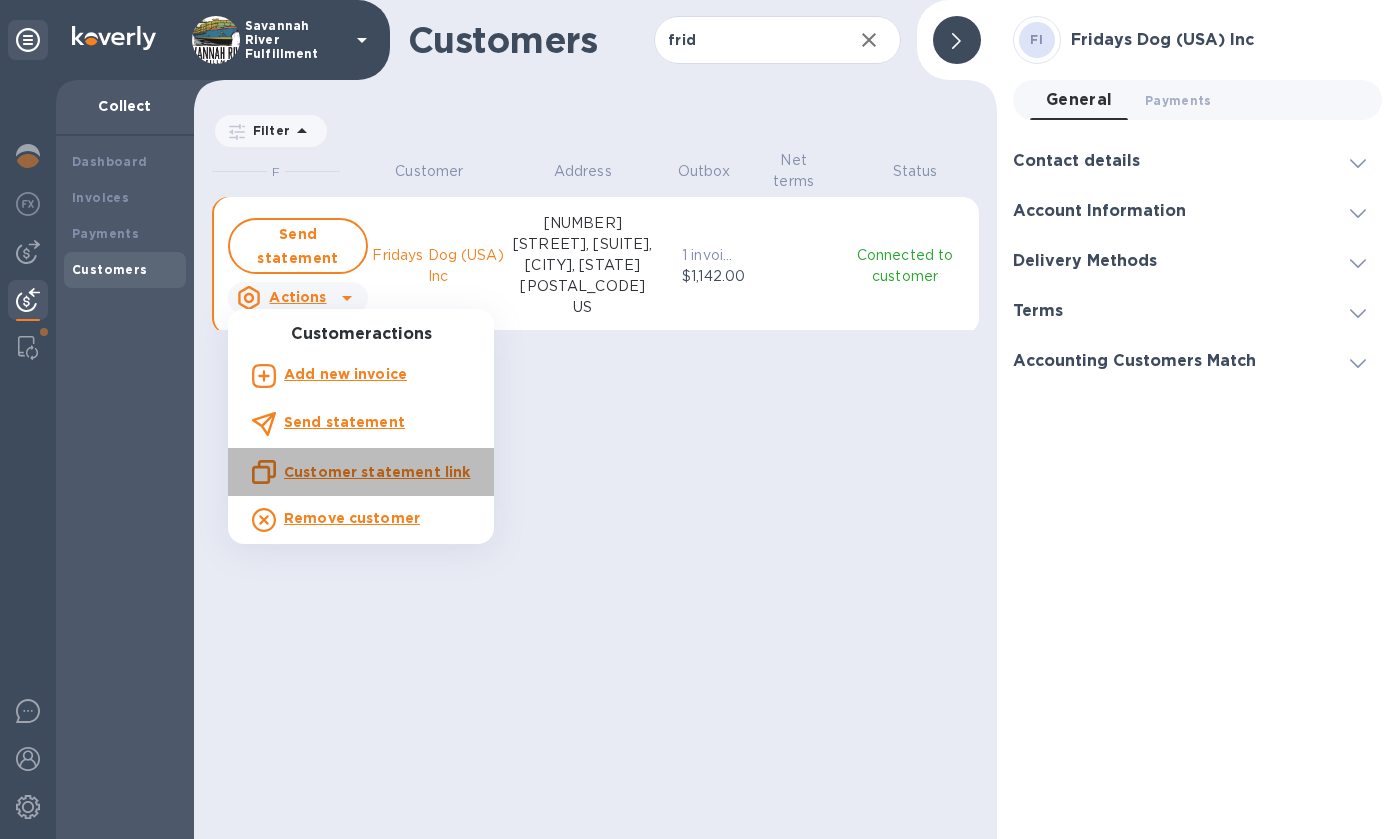 click on "Customer statement link" at bounding box center (377, 472) 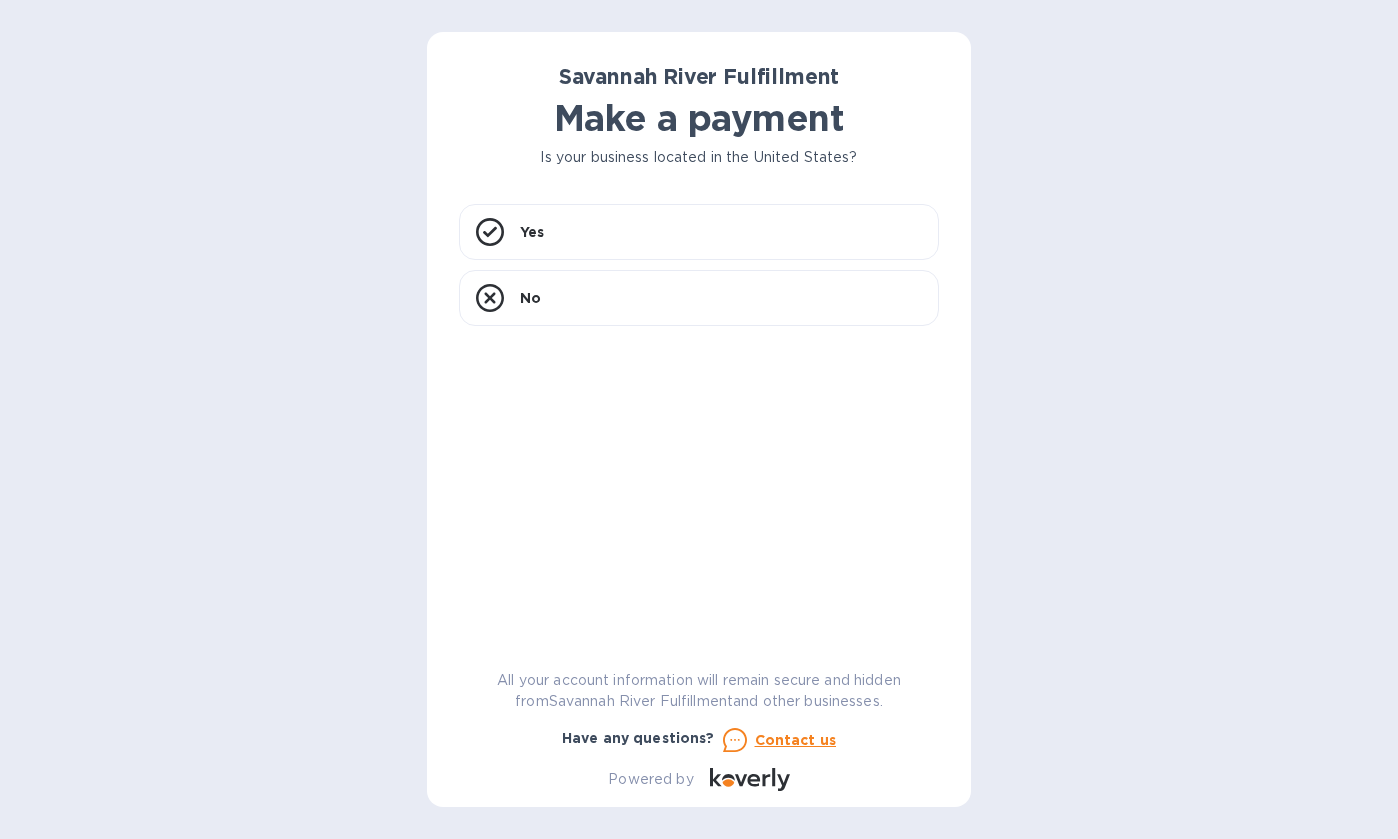 scroll, scrollTop: 0, scrollLeft: 0, axis: both 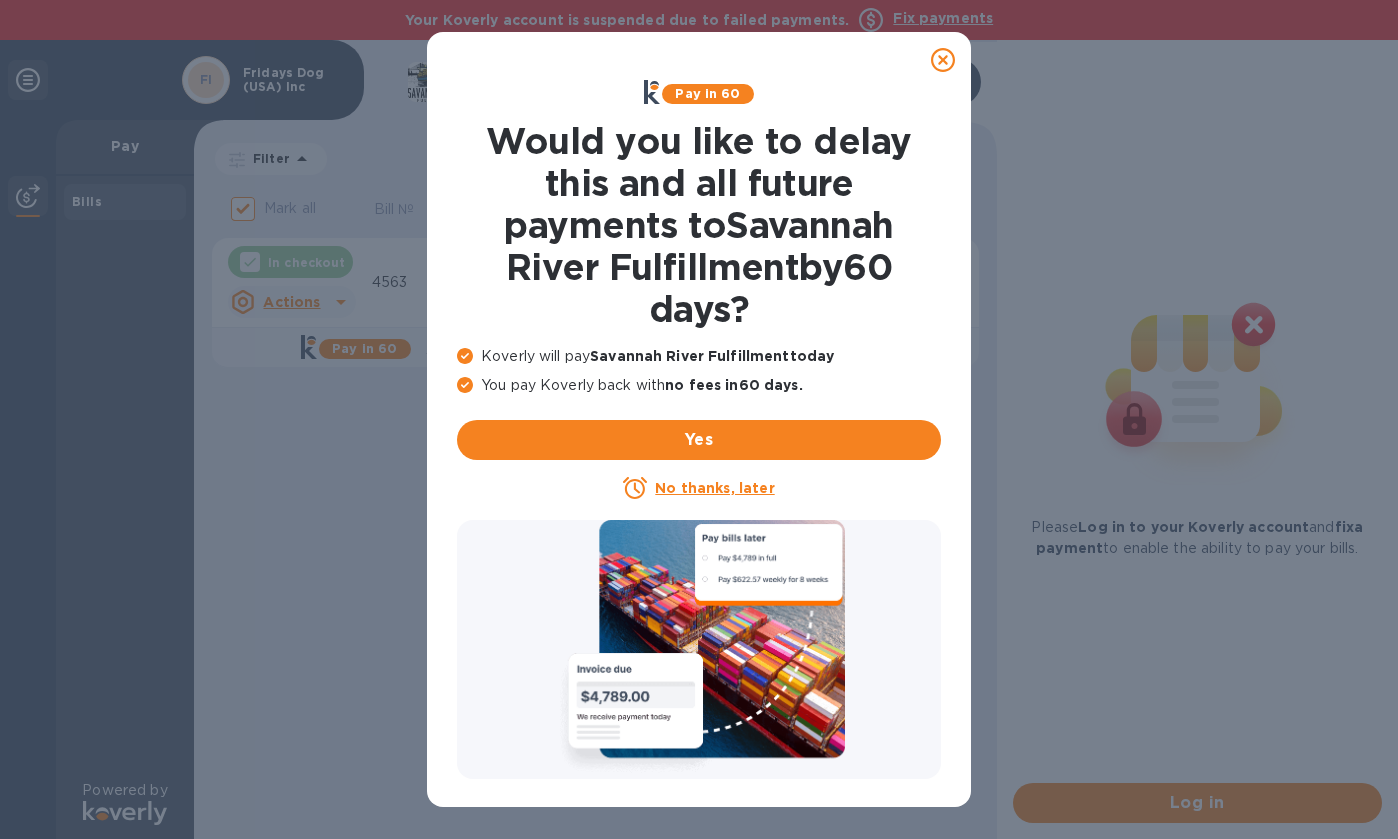 click 